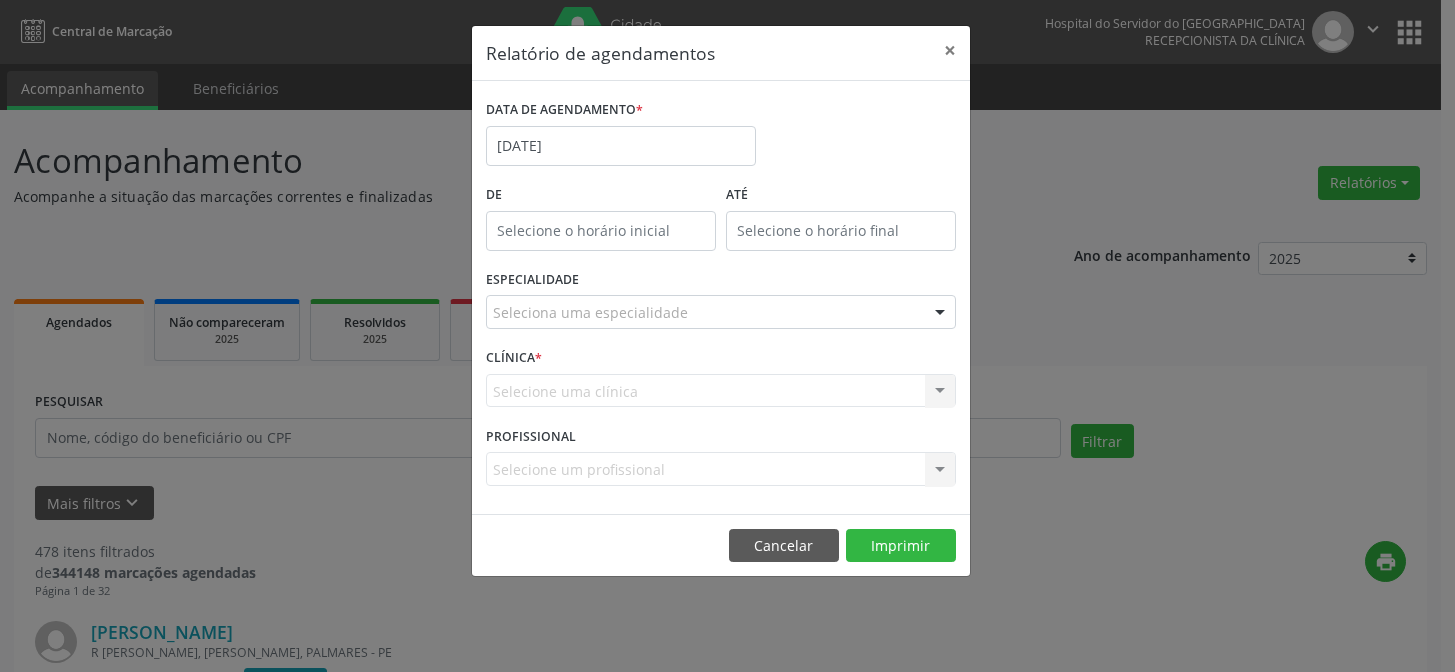 scroll, scrollTop: 0, scrollLeft: 0, axis: both 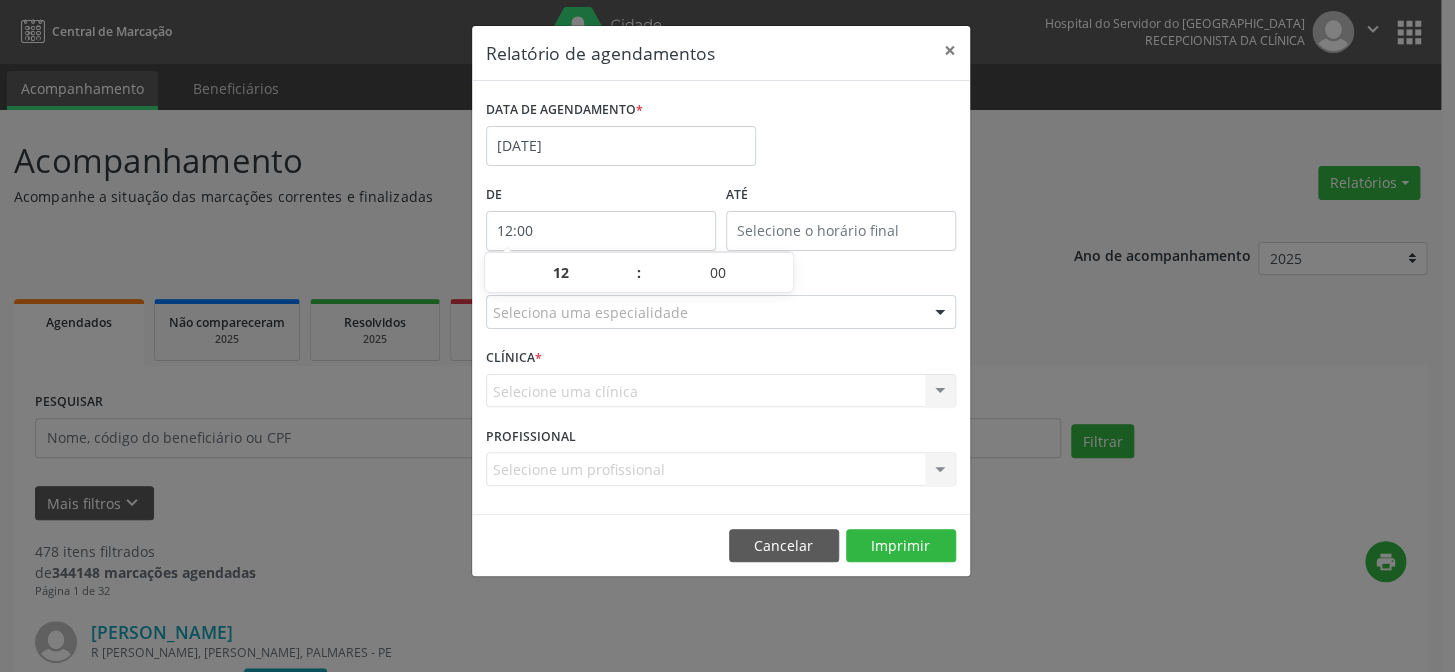 click on "12:00" at bounding box center [601, 231] 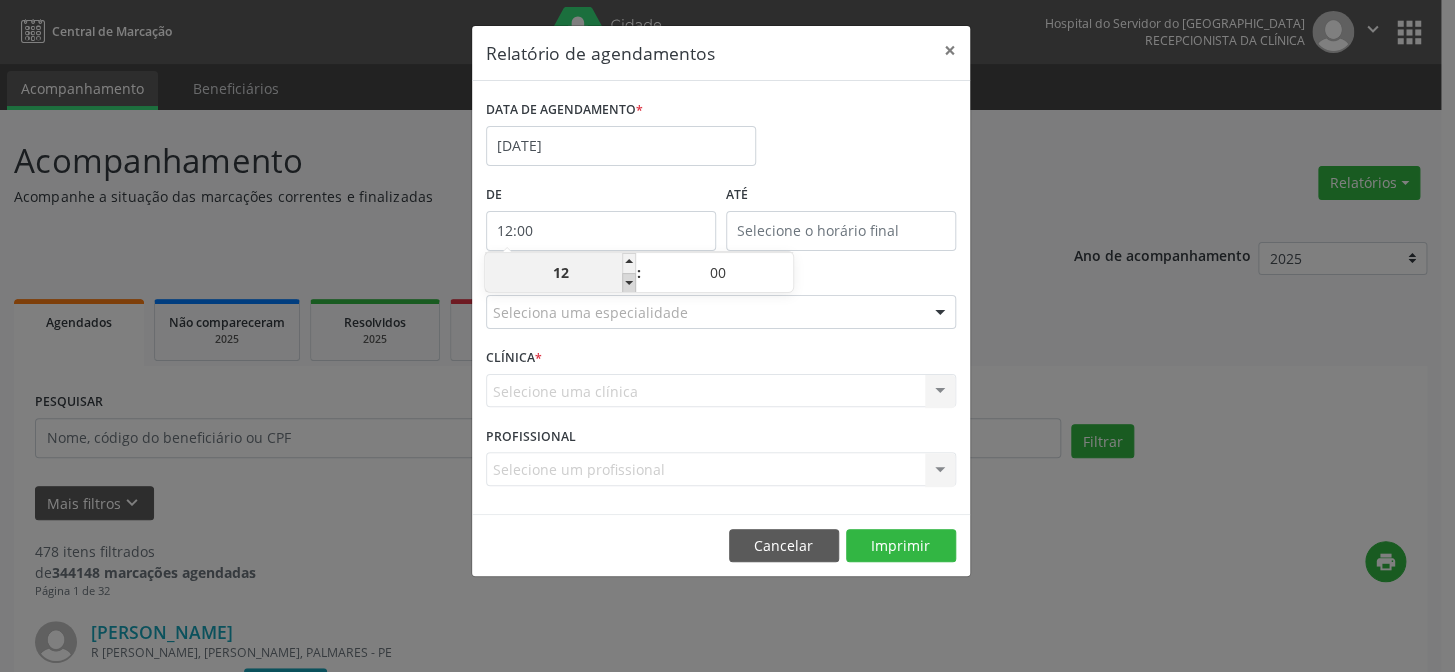 click at bounding box center [629, 283] 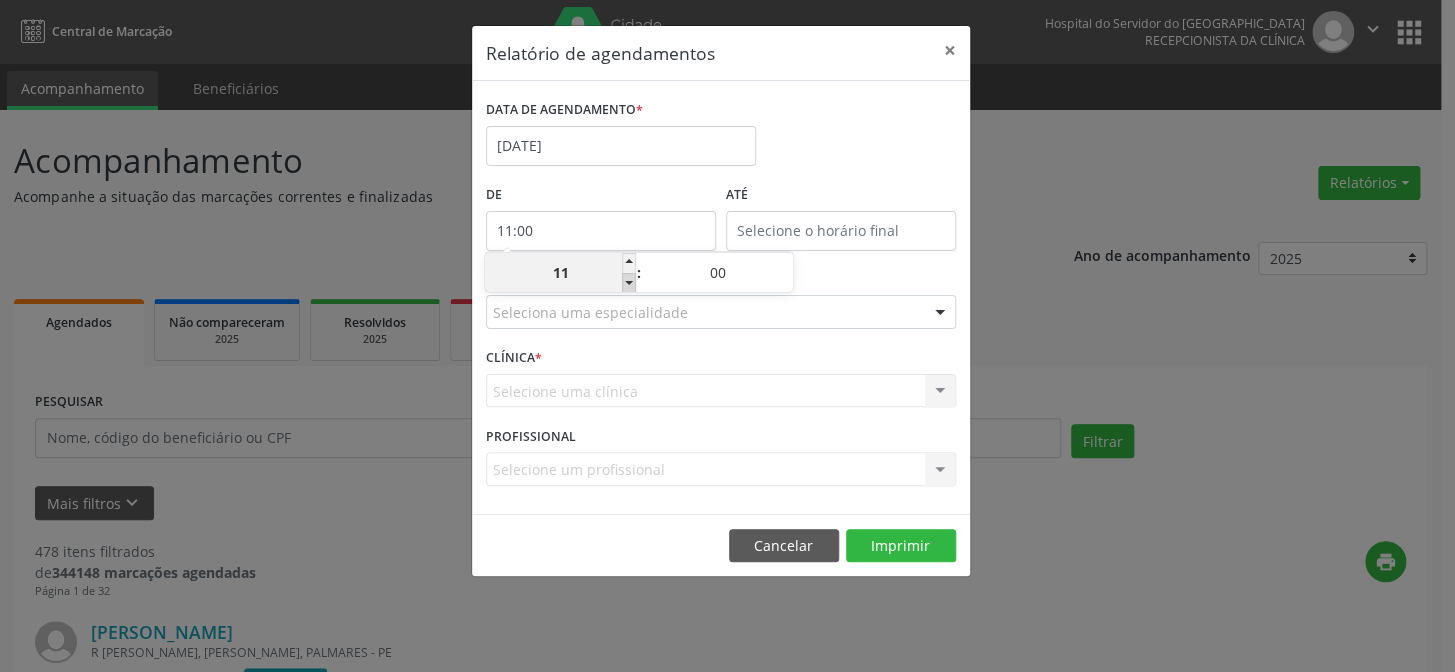 click at bounding box center [629, 283] 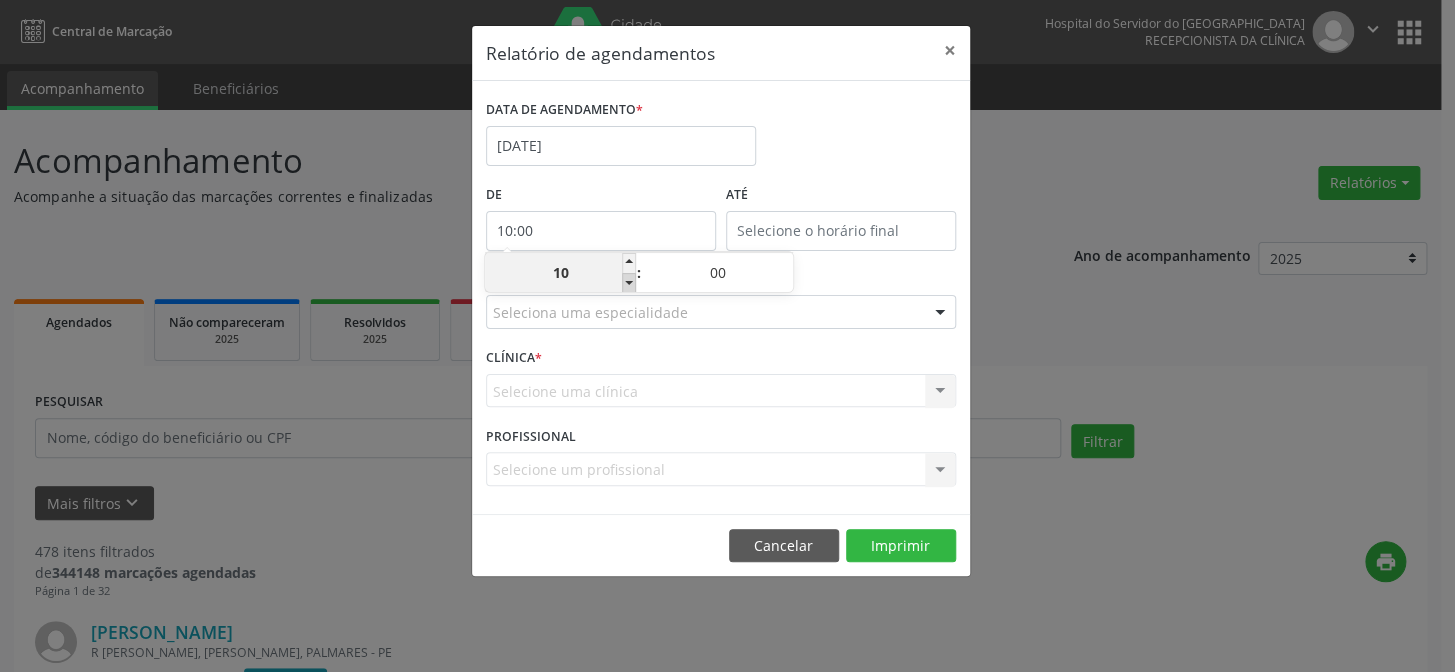 click at bounding box center [629, 283] 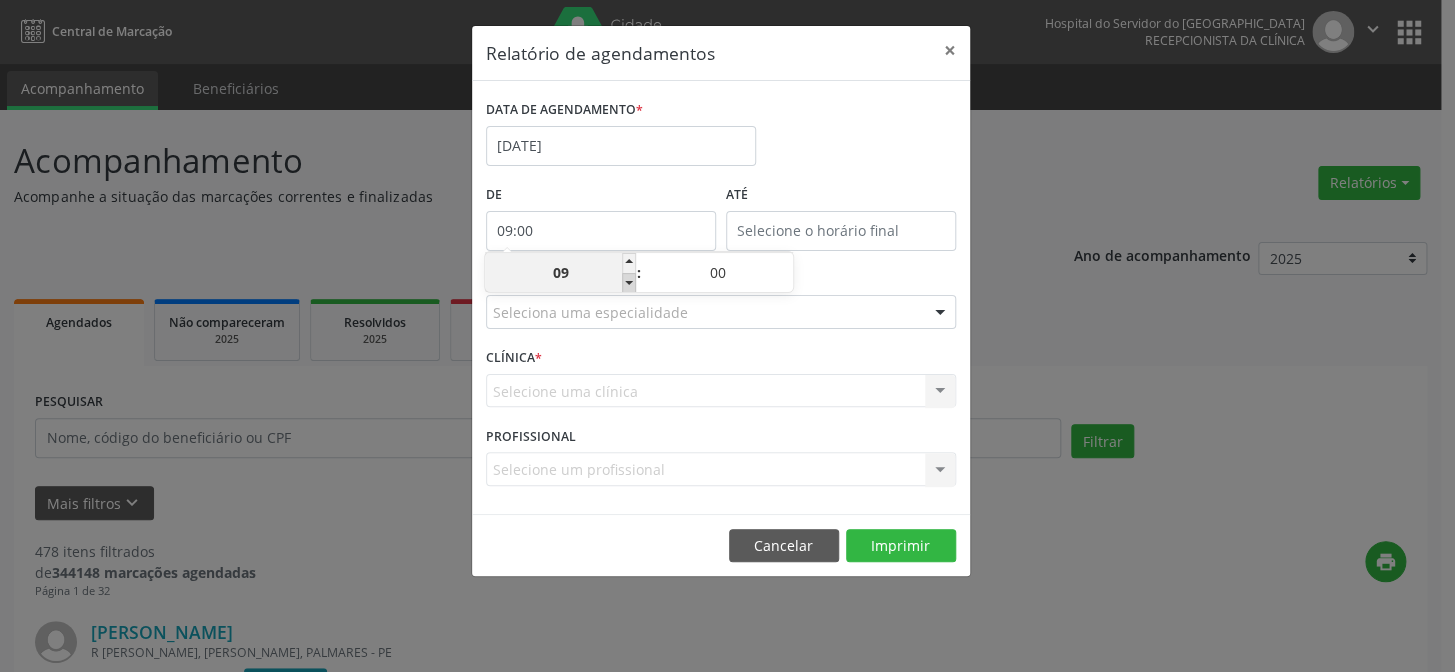 click at bounding box center (629, 283) 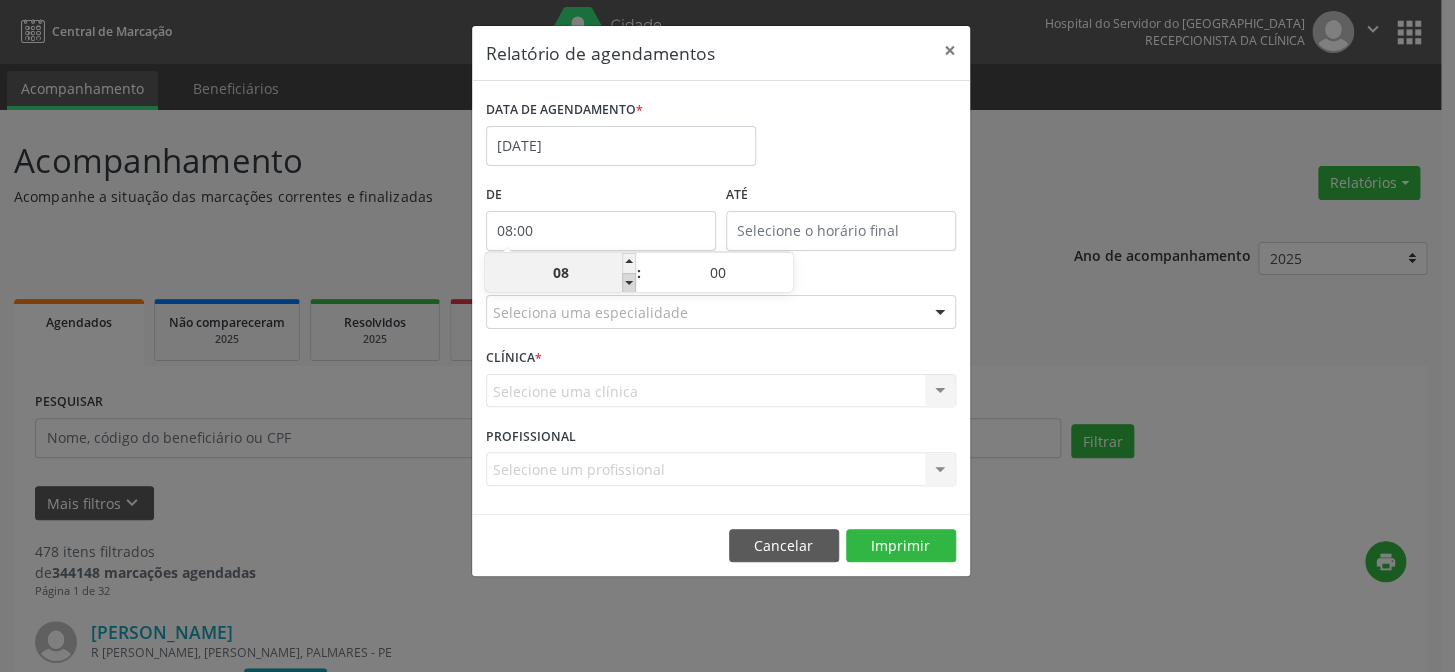 click at bounding box center [629, 283] 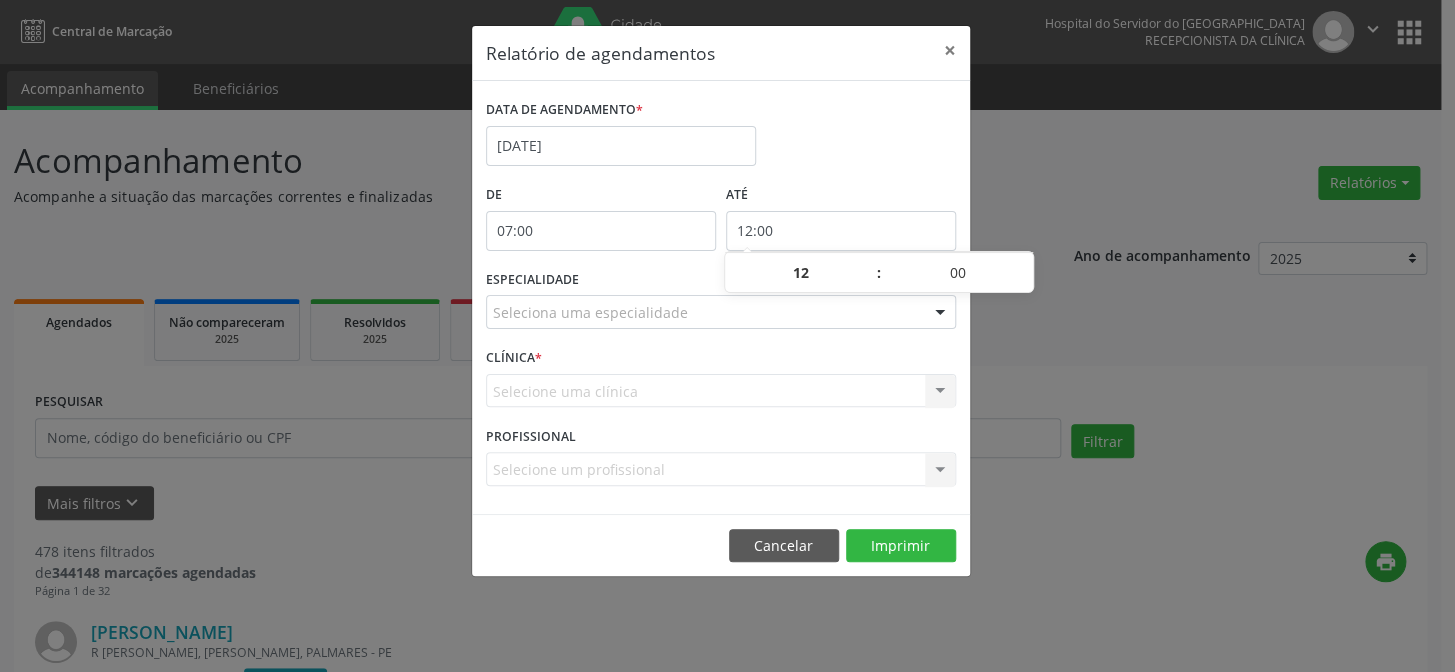 click on "12:00" at bounding box center (841, 231) 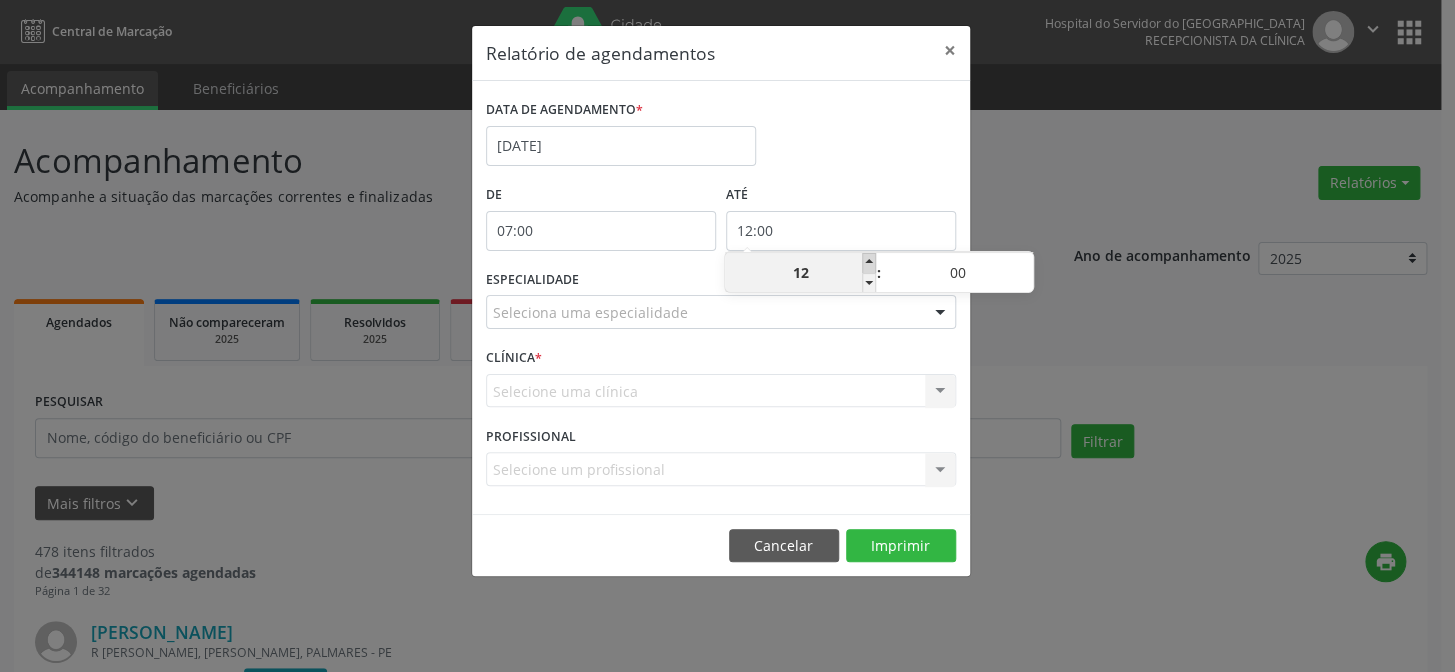 click at bounding box center [869, 263] 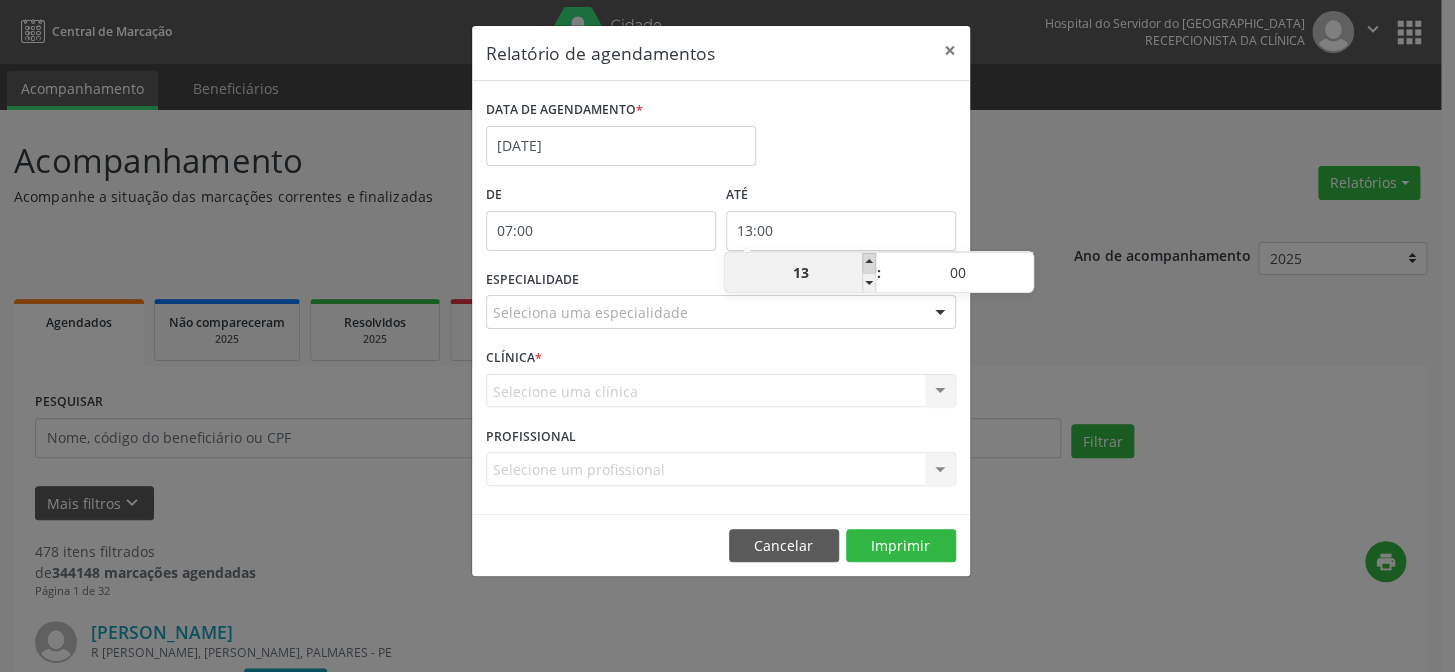 click at bounding box center [869, 263] 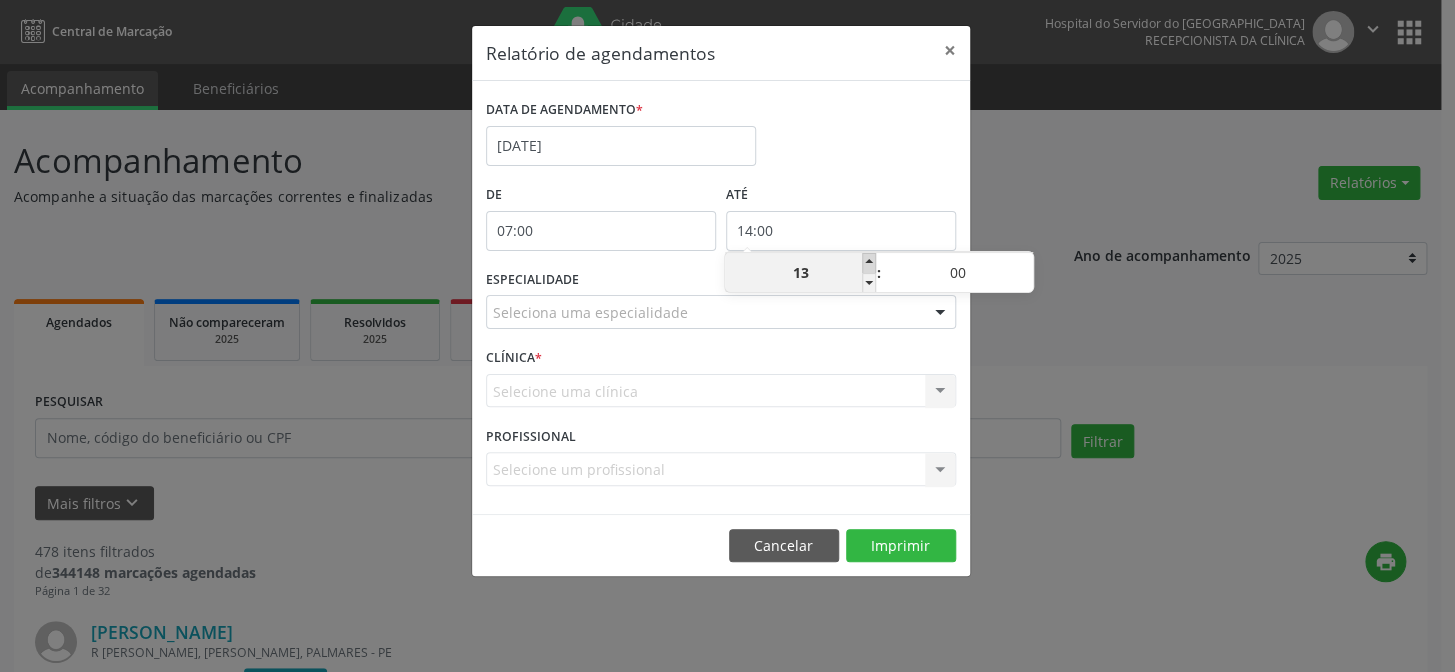 type on "14" 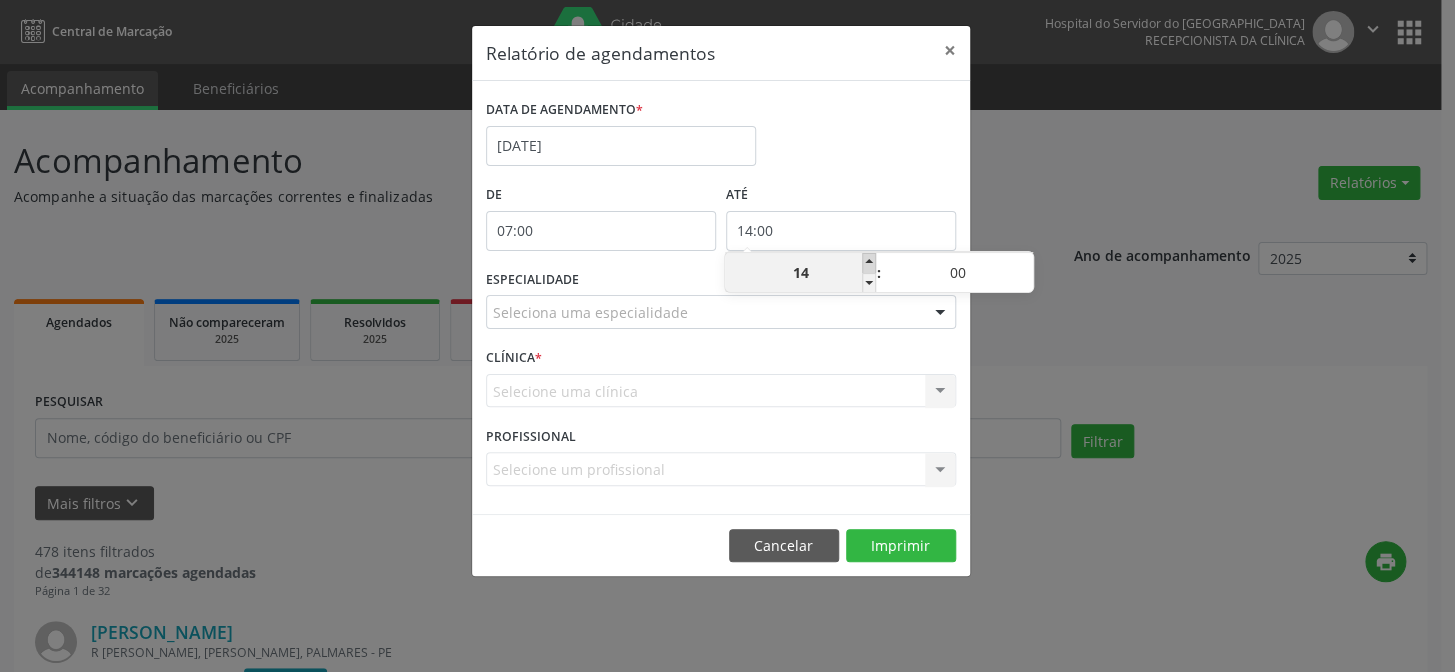 click at bounding box center [869, 263] 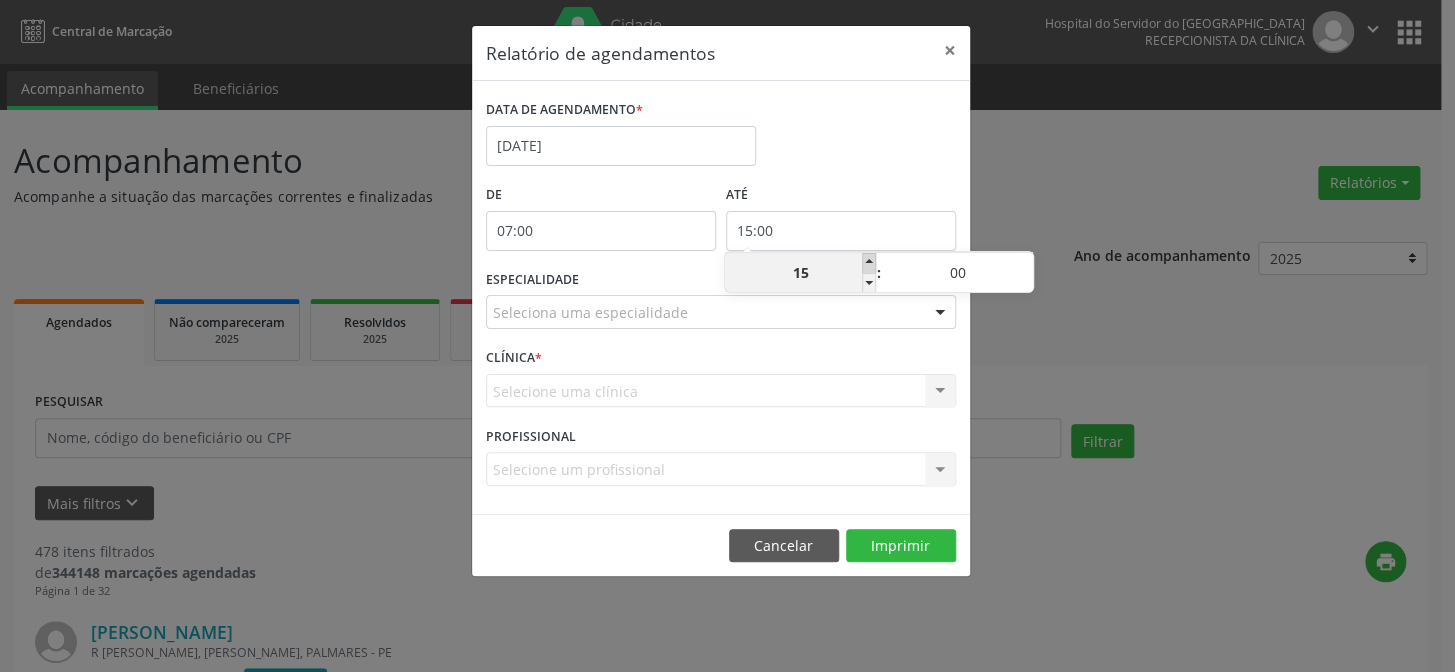 click at bounding box center [869, 263] 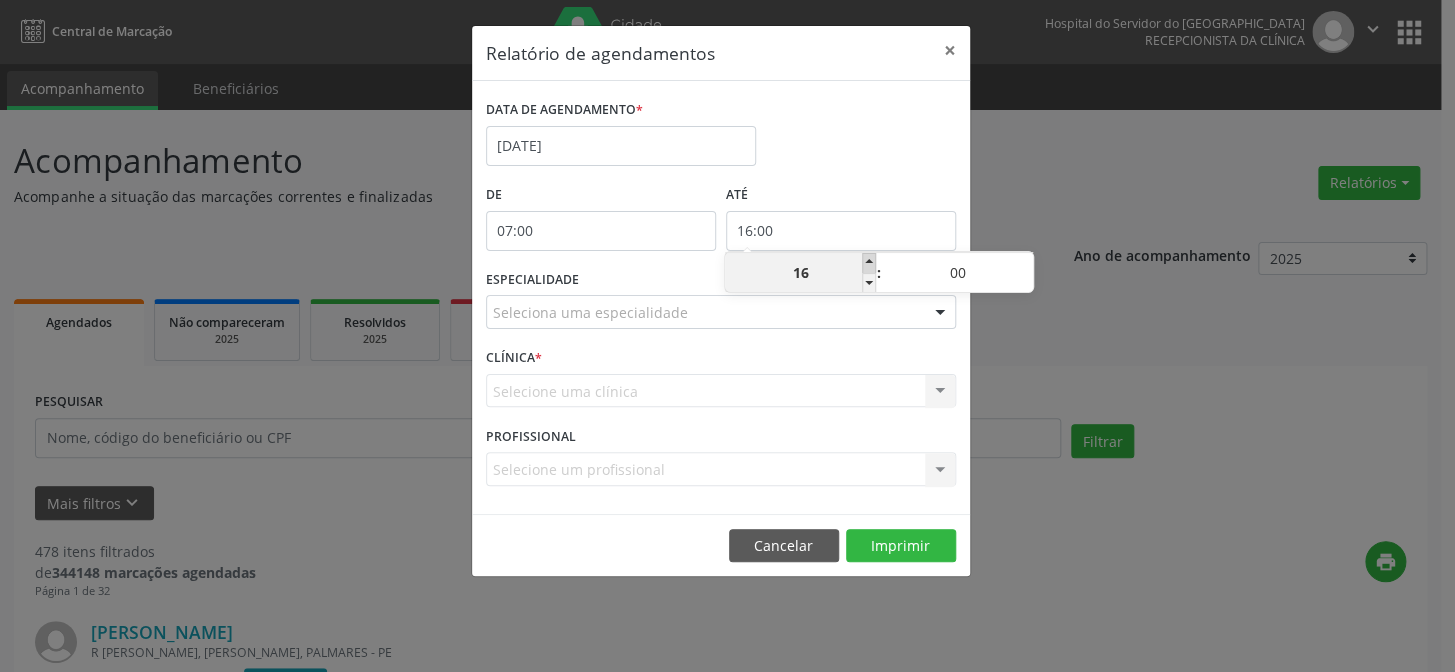 click at bounding box center (869, 263) 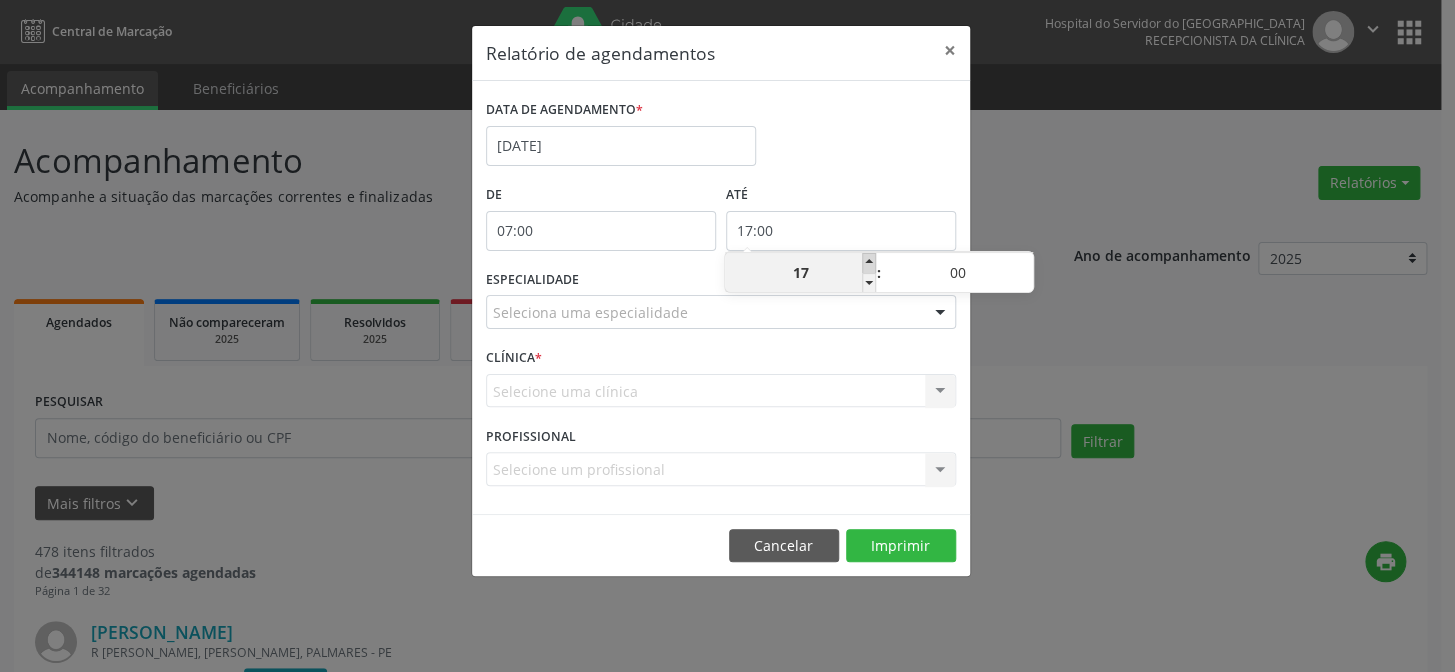 click at bounding box center [869, 263] 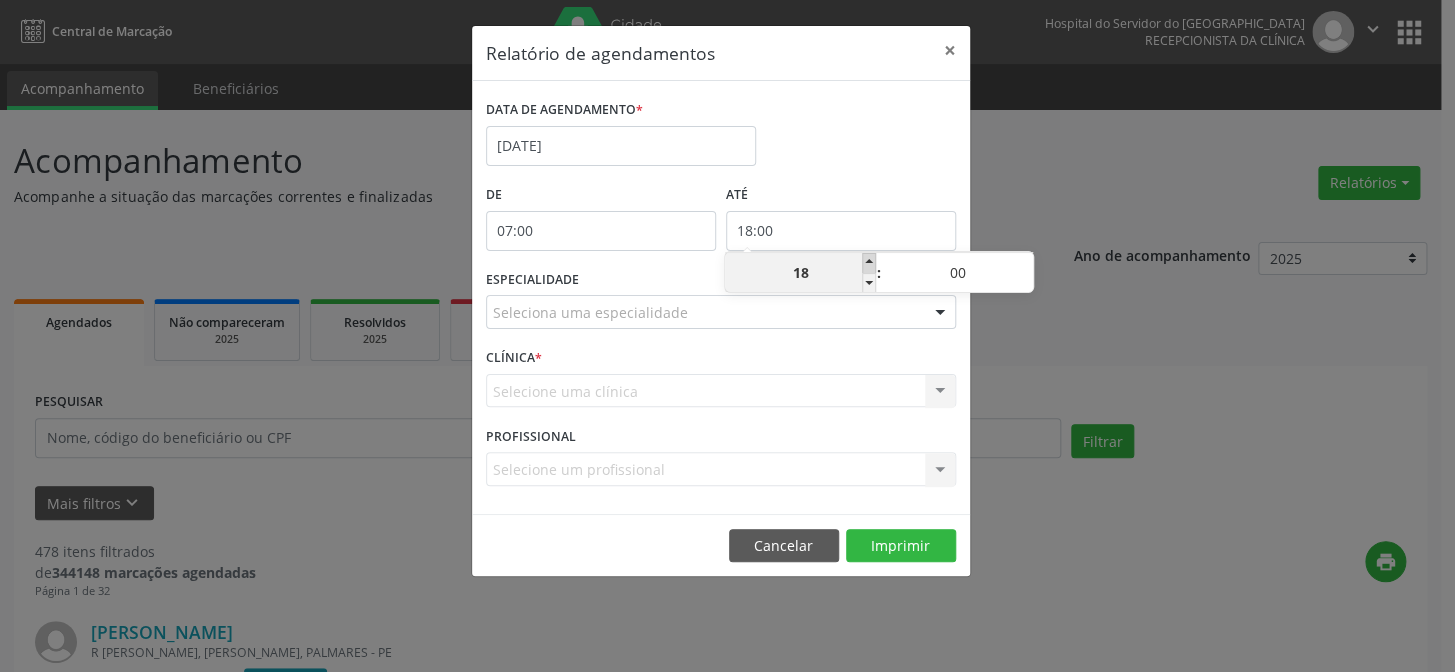 click at bounding box center (869, 263) 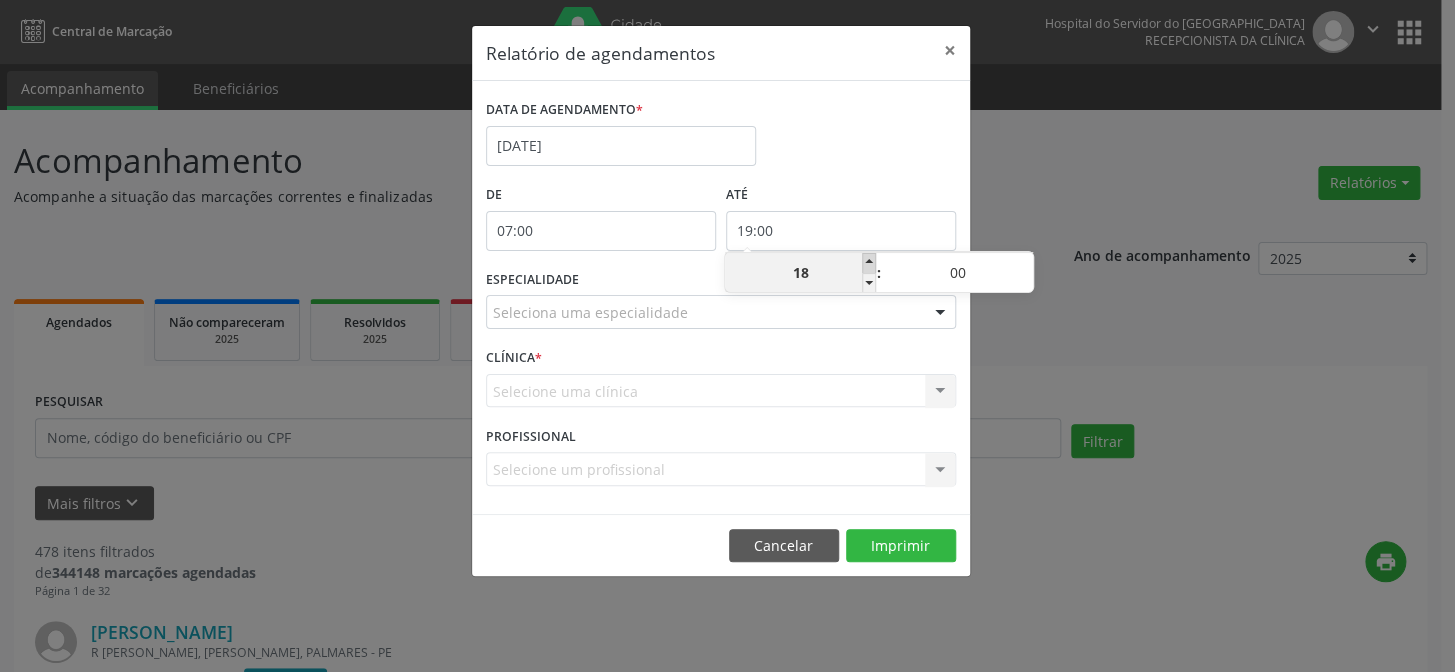 type on "19" 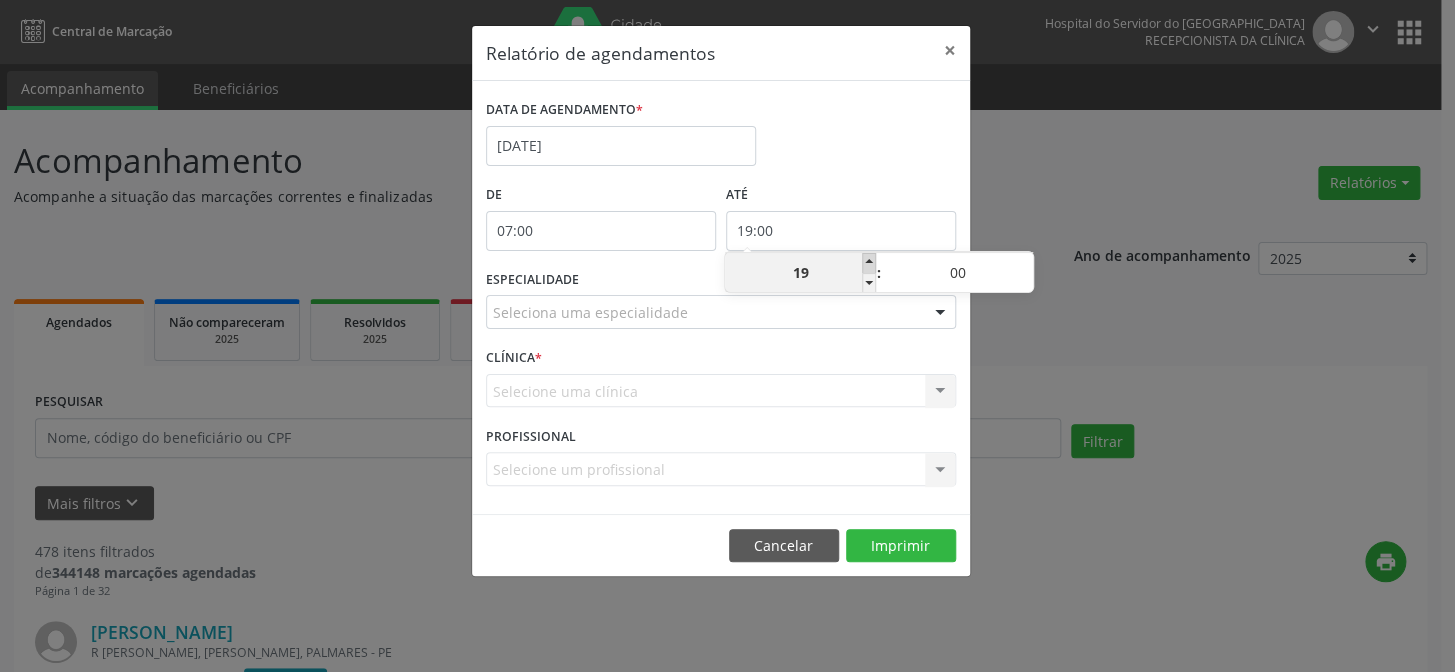 click at bounding box center (869, 263) 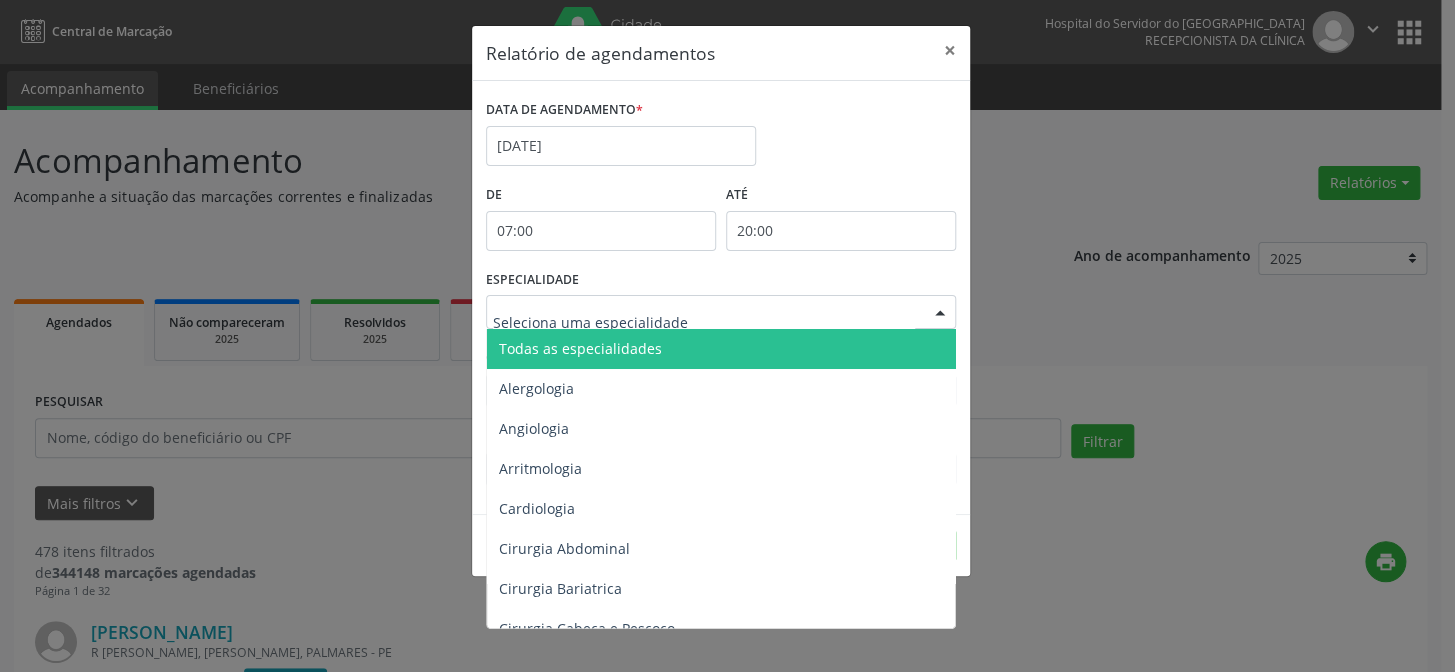 click at bounding box center (940, 313) 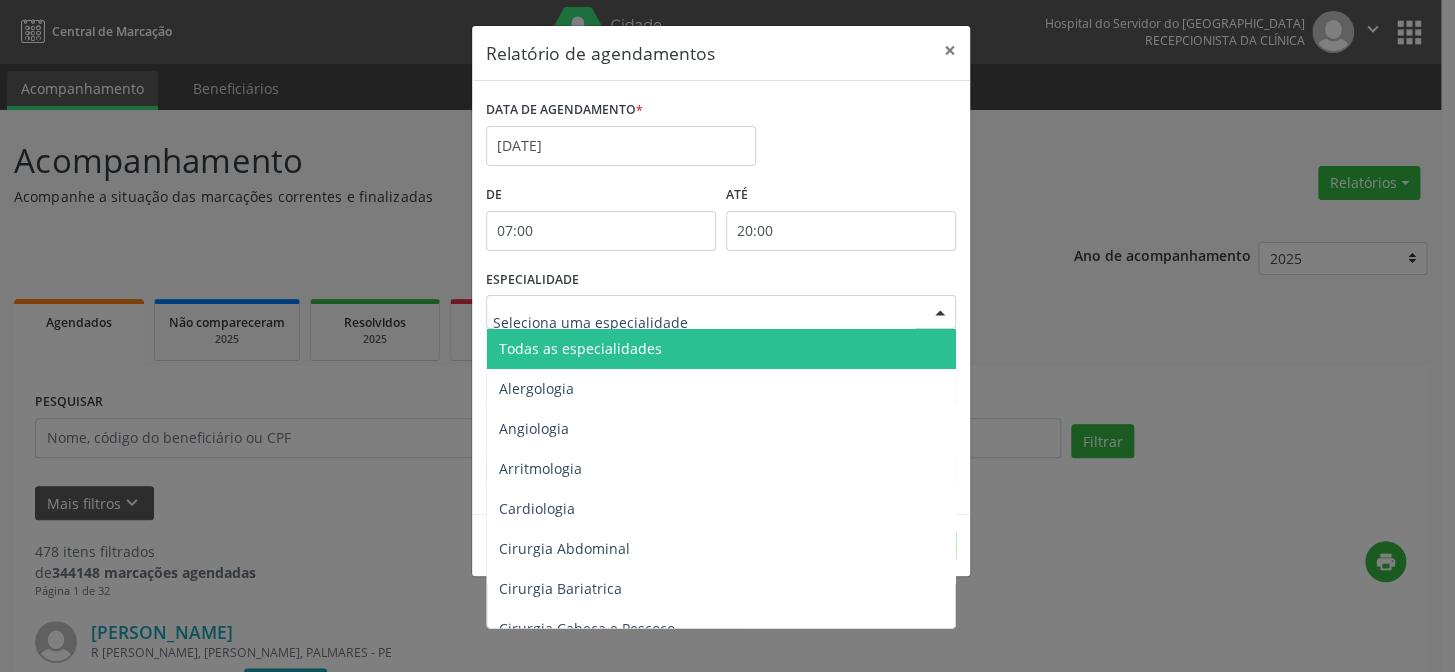 click on "Todas as especialidades" at bounding box center (722, 349) 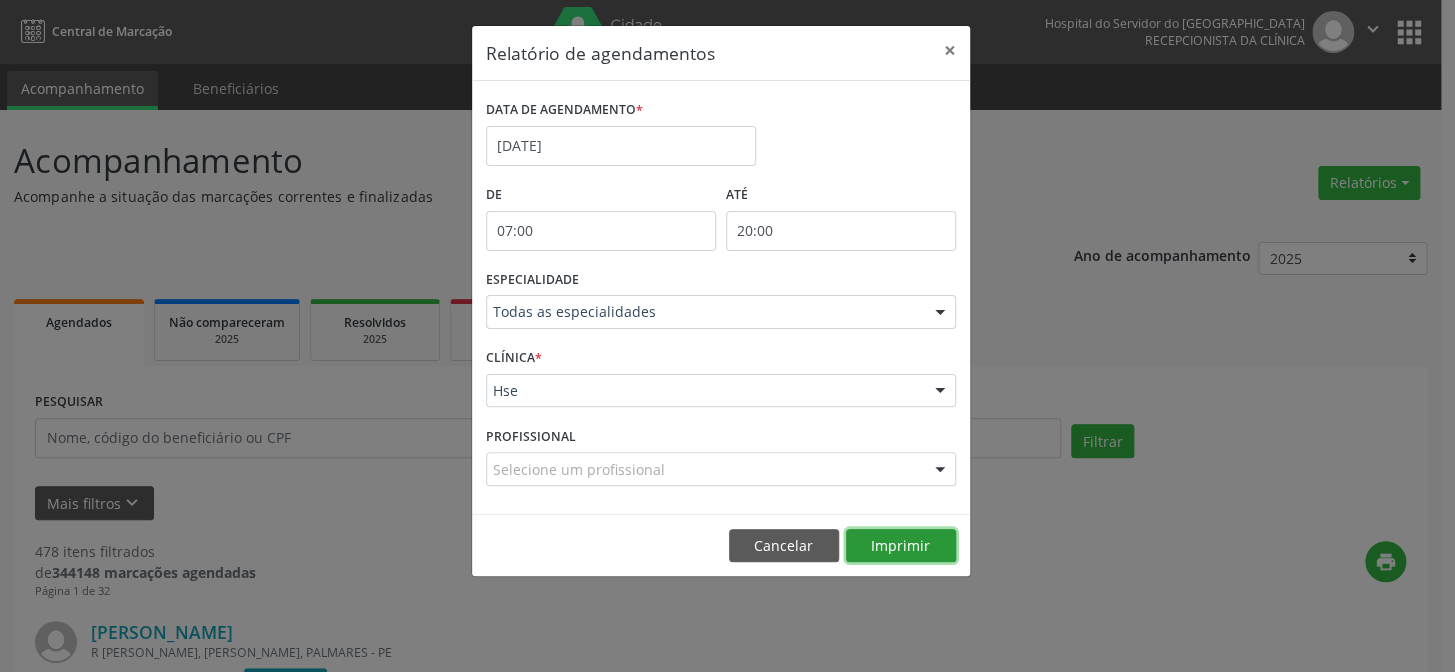 click on "Imprimir" at bounding box center (901, 546) 